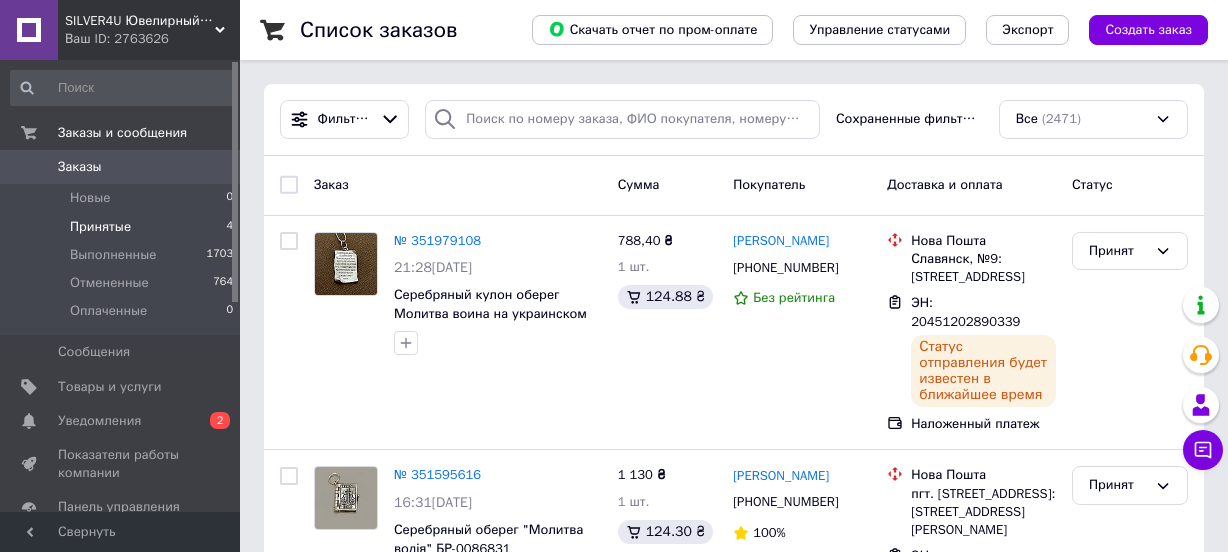 scroll, scrollTop: 0, scrollLeft: 0, axis: both 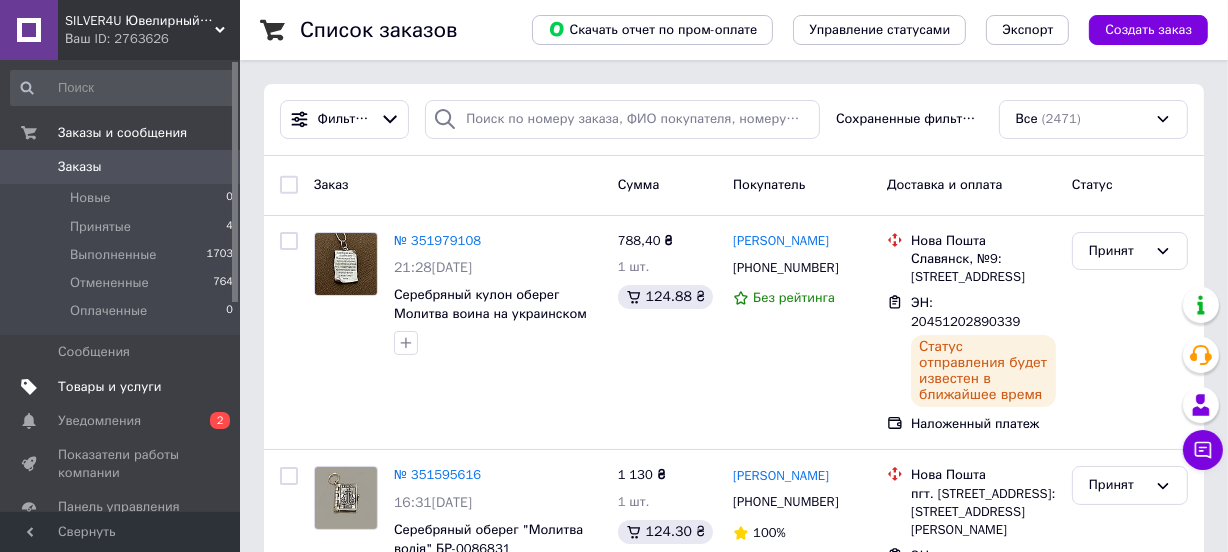 click on "Товары и услуги" at bounding box center (110, 387) 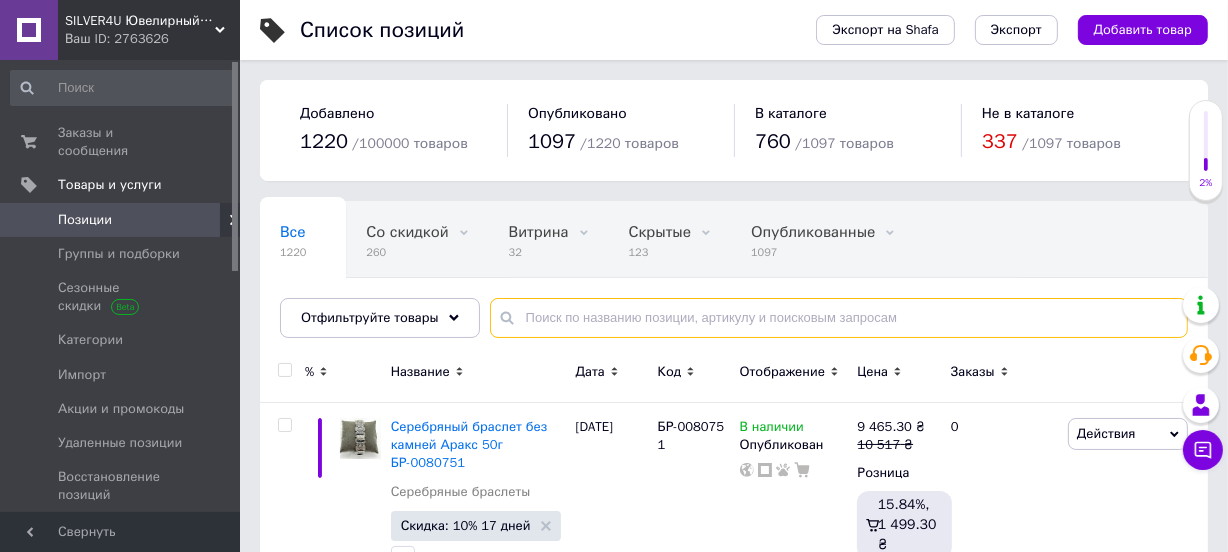 click at bounding box center (839, 318) 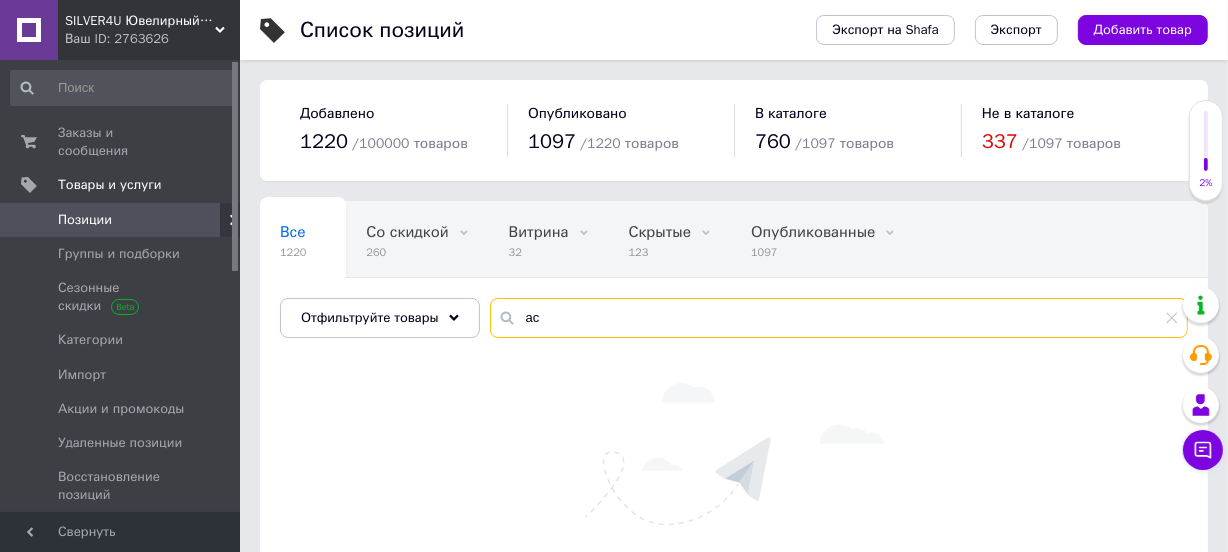 type on "[PERSON_NAME]" 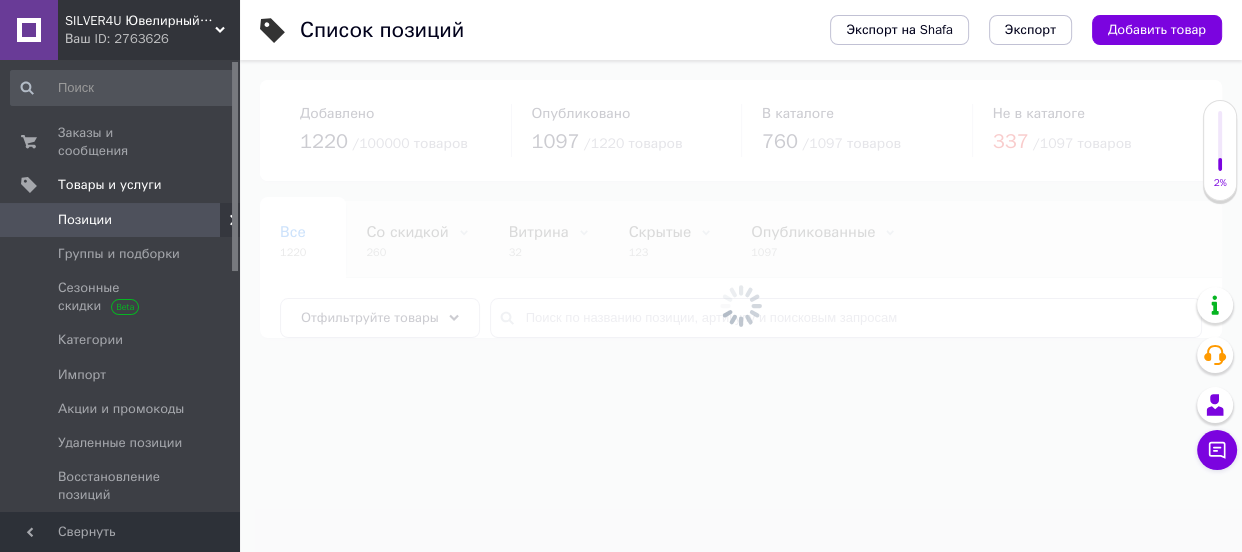 drag, startPoint x: 520, startPoint y: 310, endPoint x: 549, endPoint y: 320, distance: 30.675724 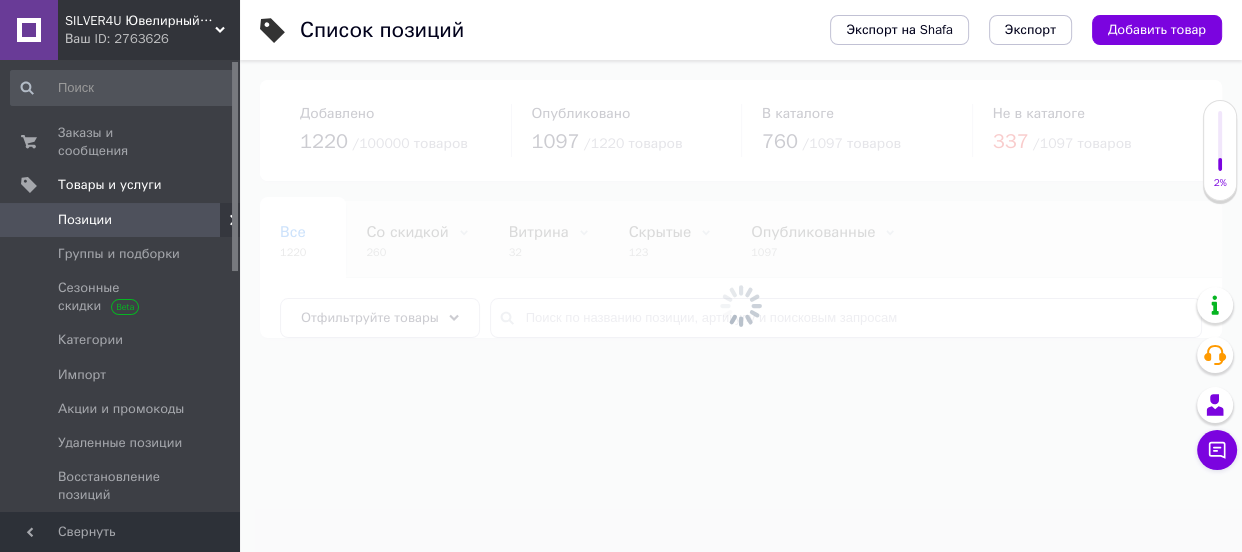 click at bounding box center [741, 306] 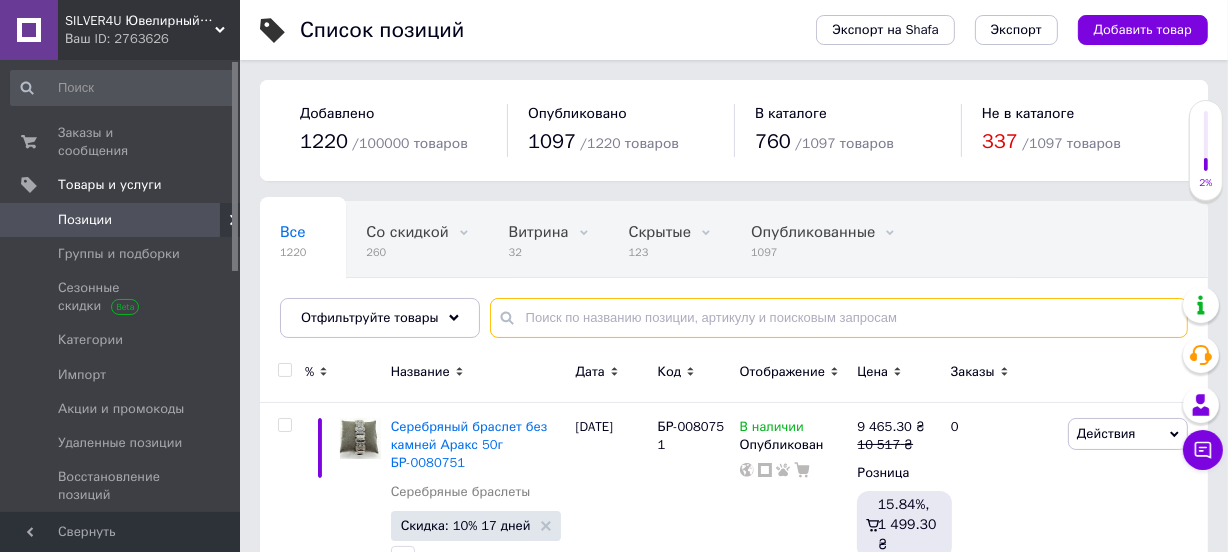 click at bounding box center (839, 318) 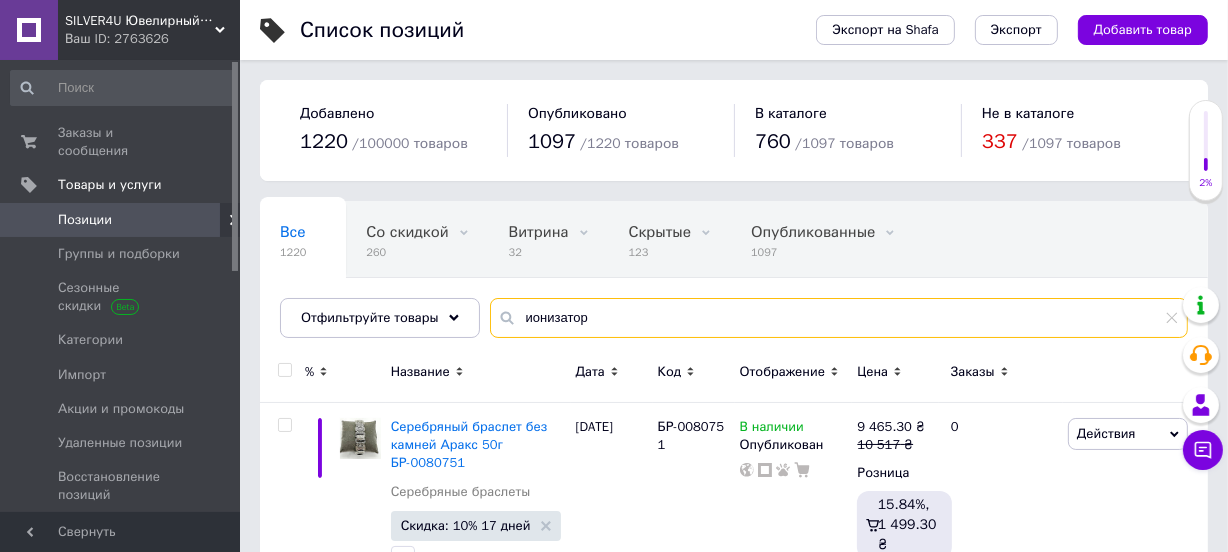type on "ионизатор" 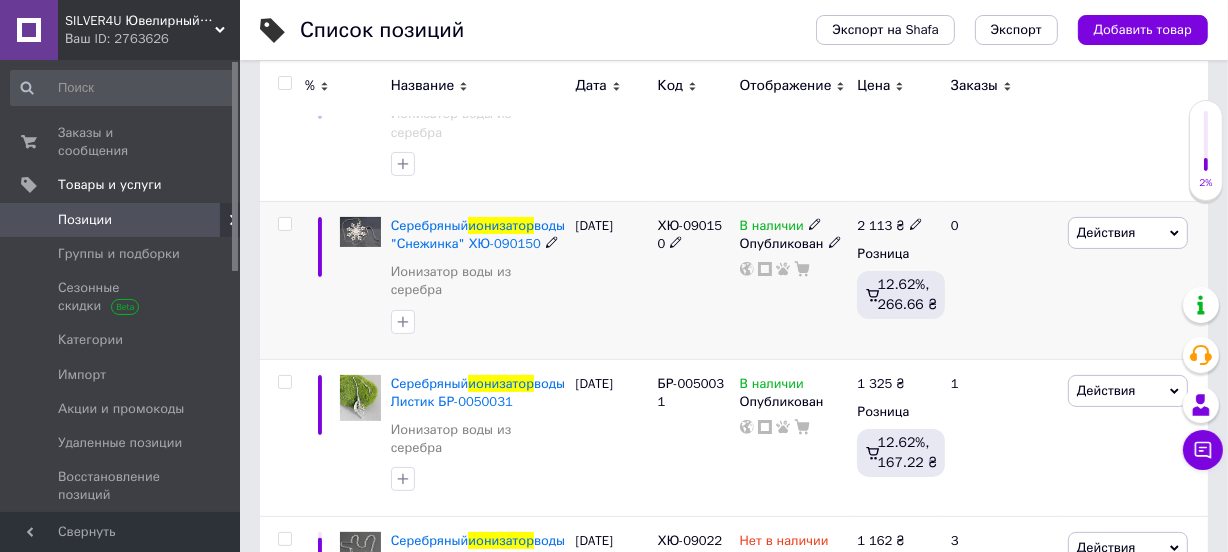 scroll, scrollTop: 454, scrollLeft: 0, axis: vertical 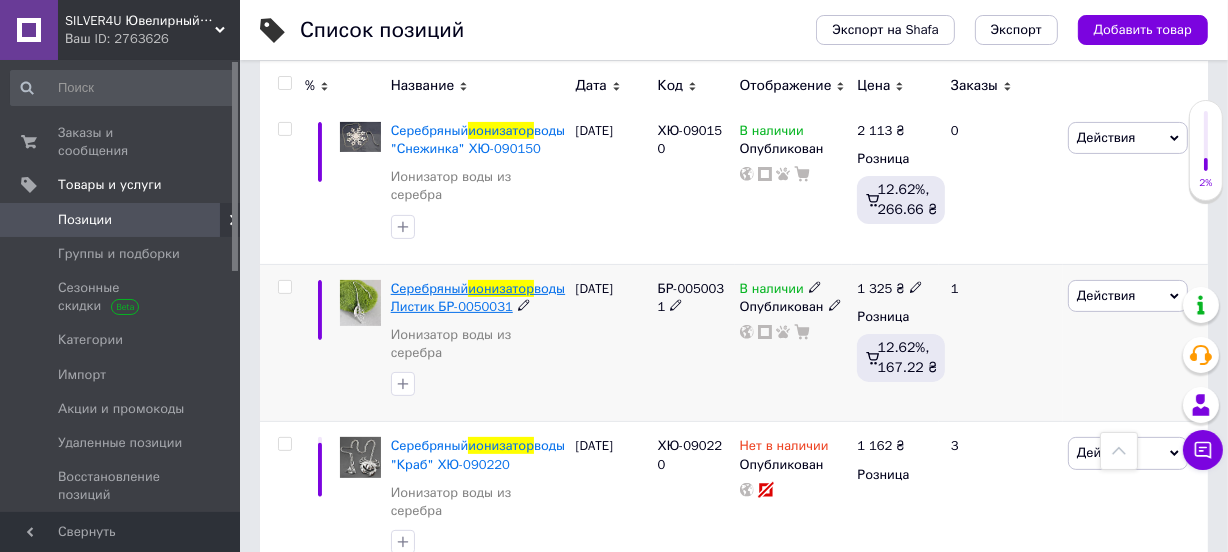 click on "Серебряный" at bounding box center [430, 288] 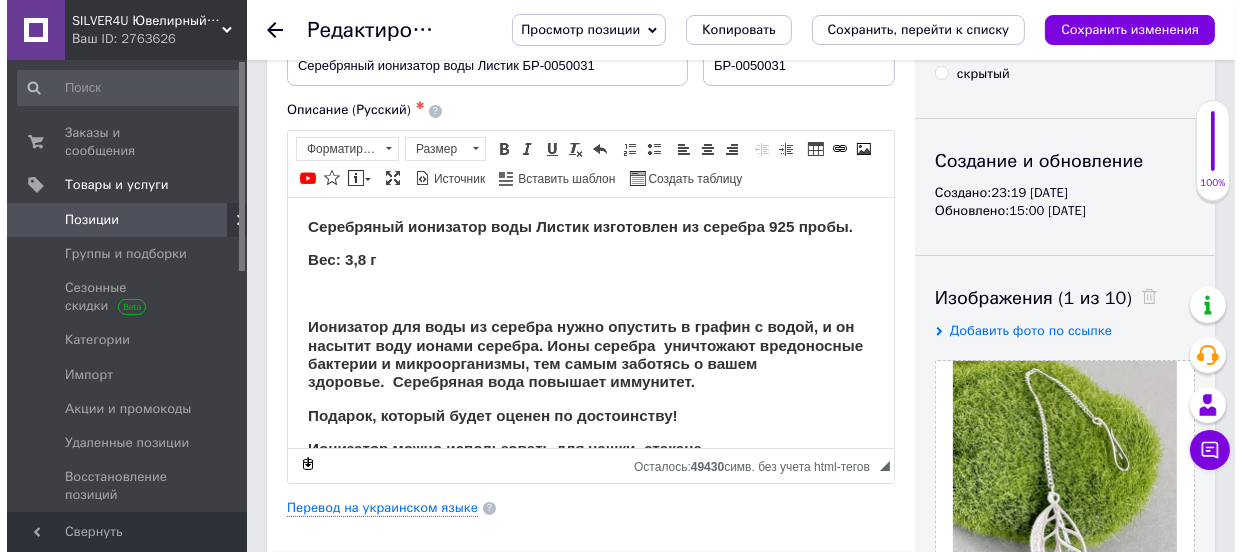 scroll, scrollTop: 181, scrollLeft: 0, axis: vertical 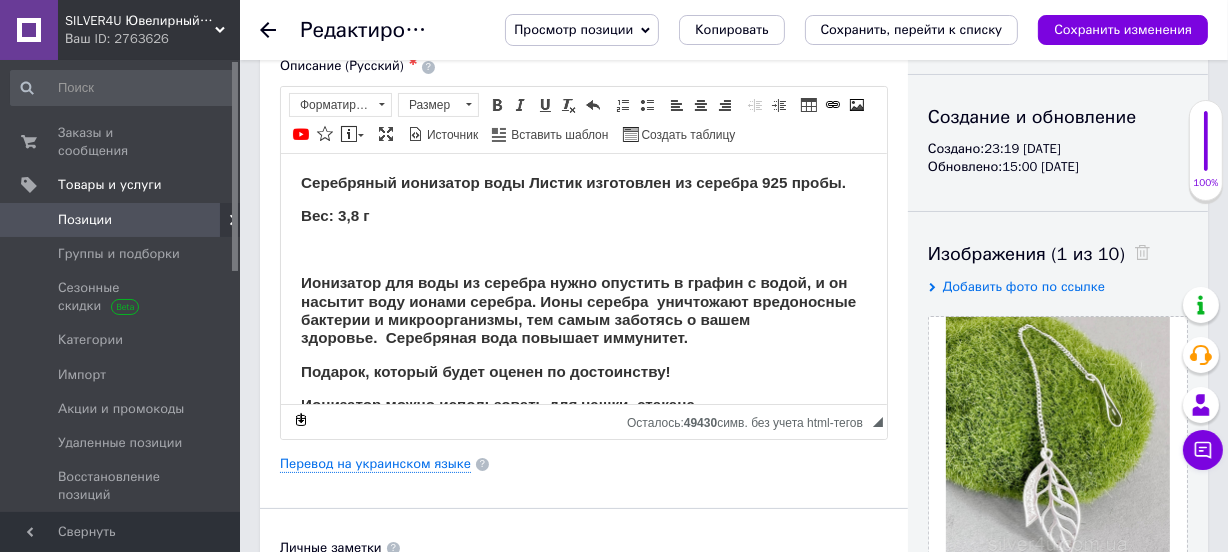 click on "Вес: 3,8 г" at bounding box center [583, 215] 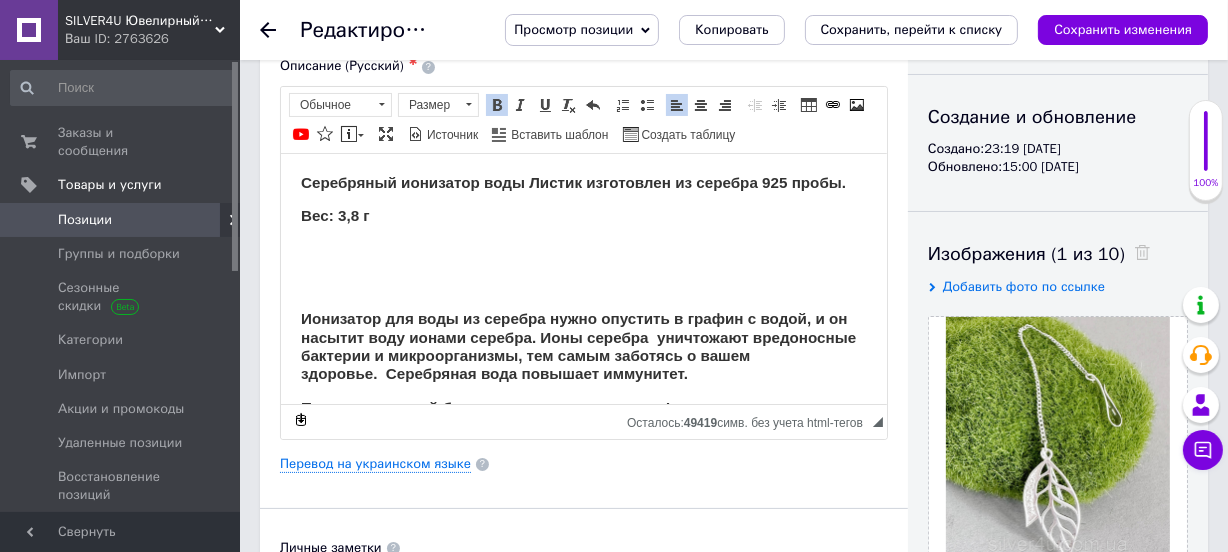 type 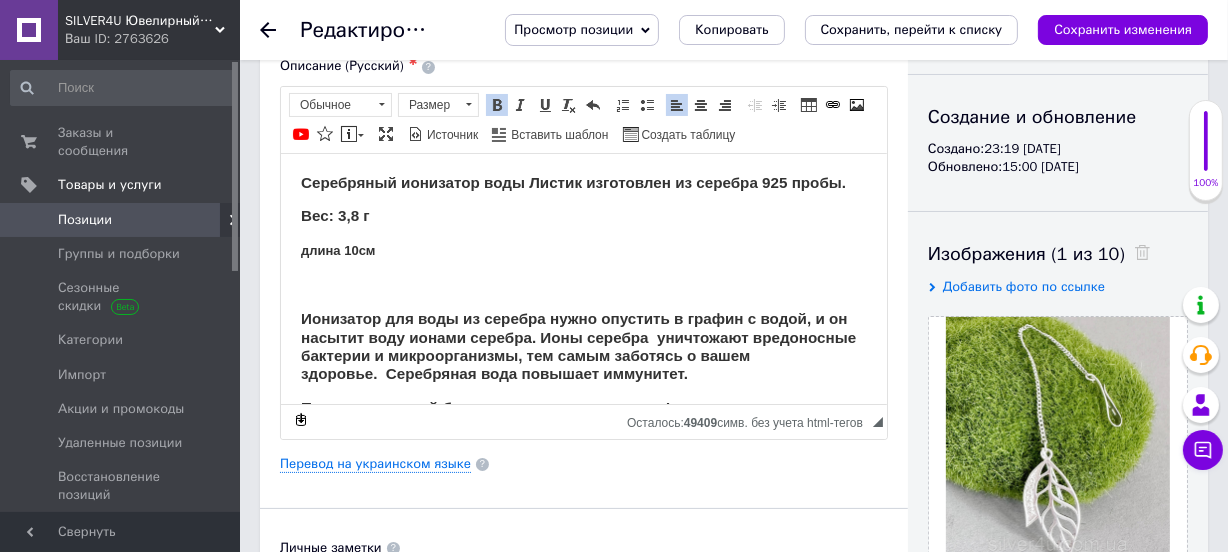 click on "​​​​​​​длина 10см" at bounding box center [337, 249] 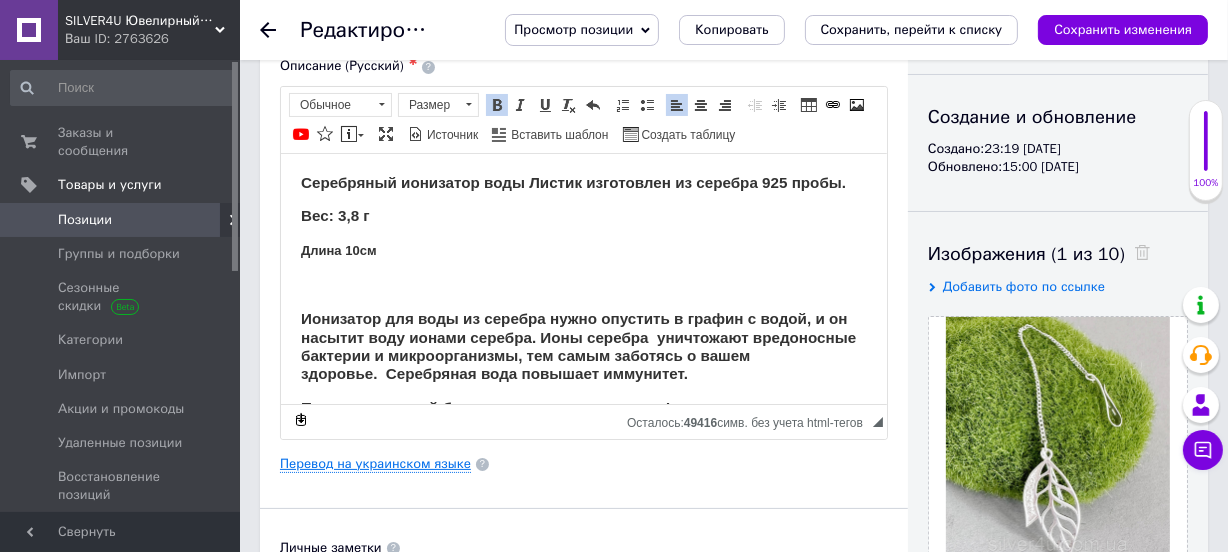 click on "Перевод на украинском языке" at bounding box center [375, 464] 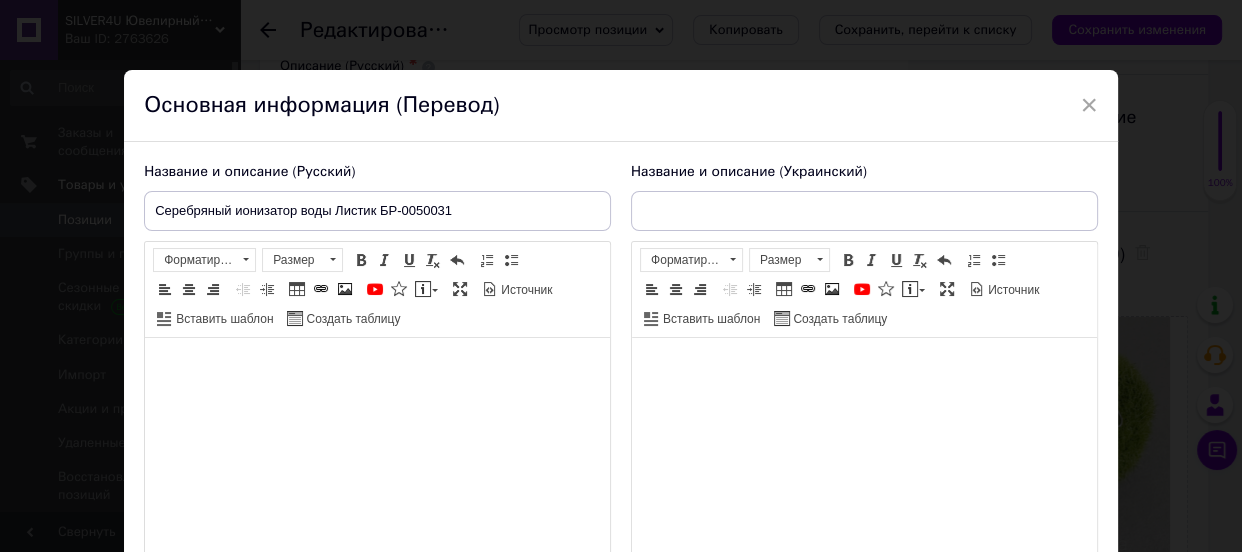 type on "Срібний іонізатор води Листочок БР-0050031" 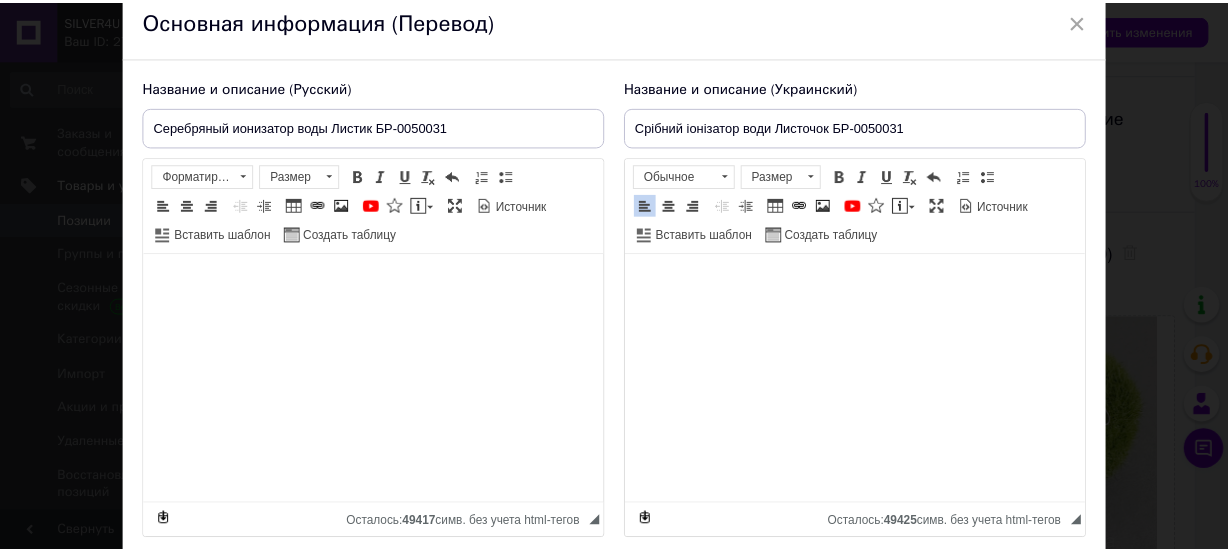 scroll, scrollTop: 264, scrollLeft: 0, axis: vertical 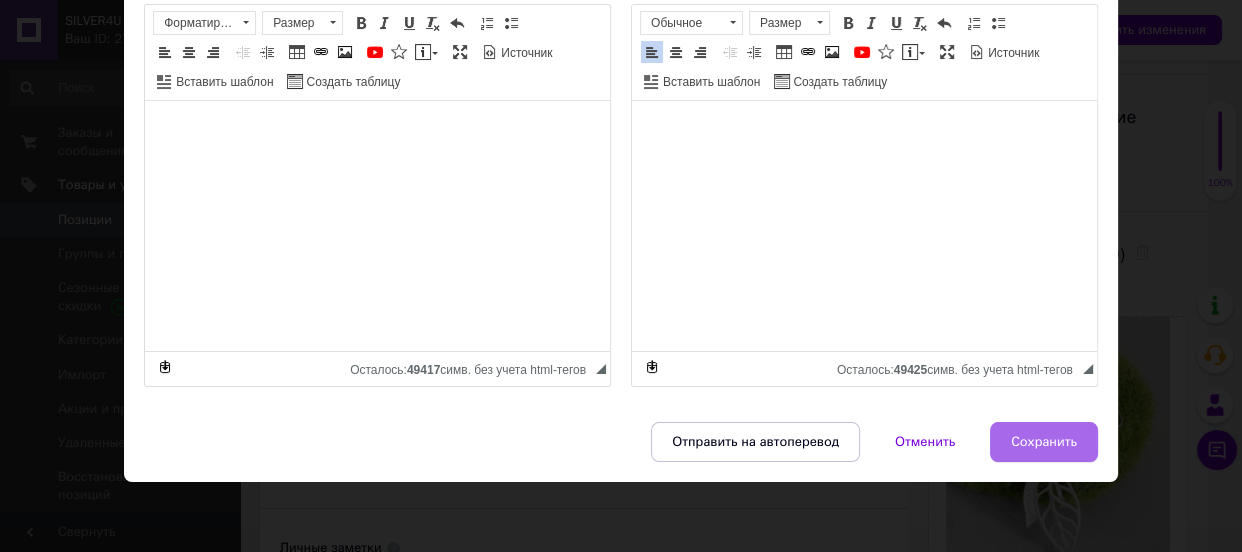 click on "Сохранить" at bounding box center (1044, 442) 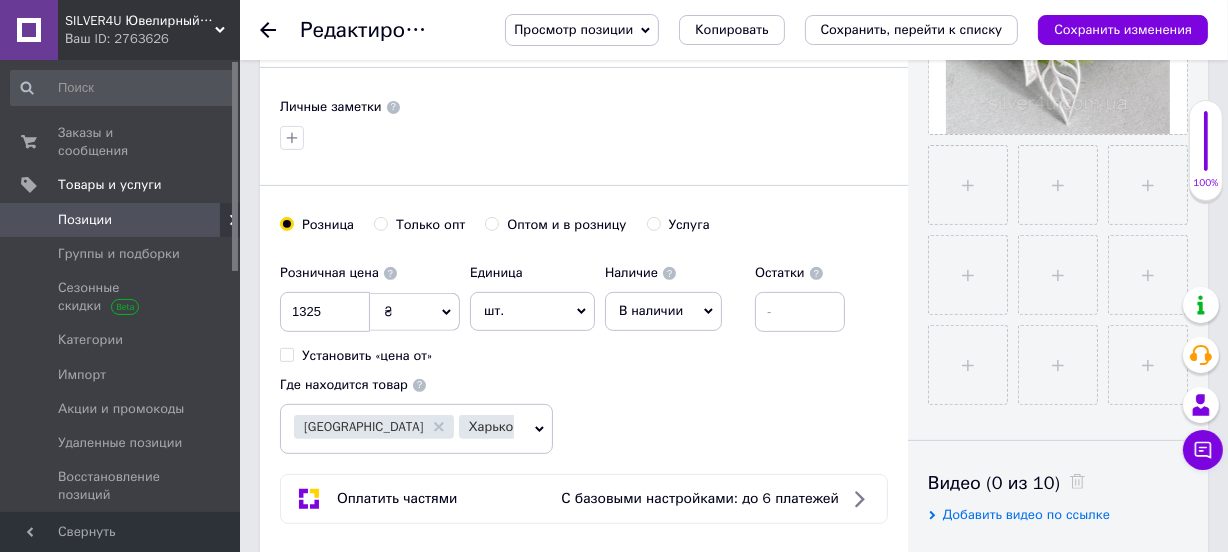scroll, scrollTop: 727, scrollLeft: 0, axis: vertical 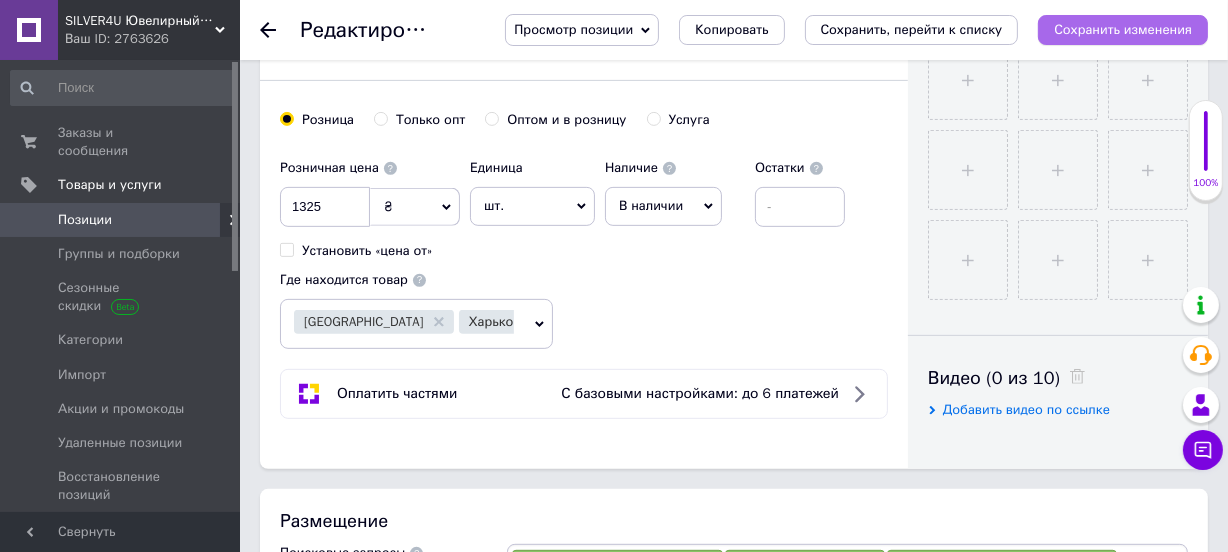 click on "Сохранить изменения" at bounding box center (1123, 29) 